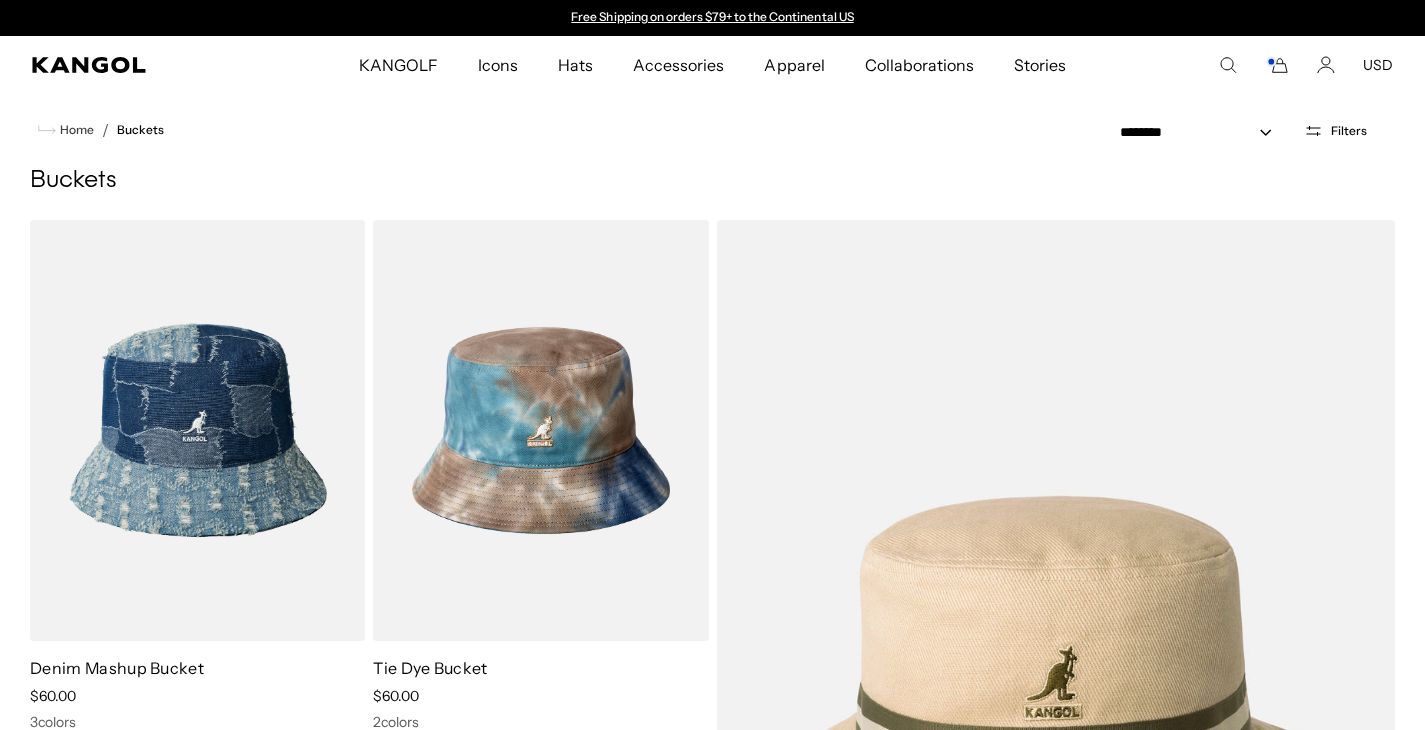 scroll, scrollTop: 0, scrollLeft: 0, axis: both 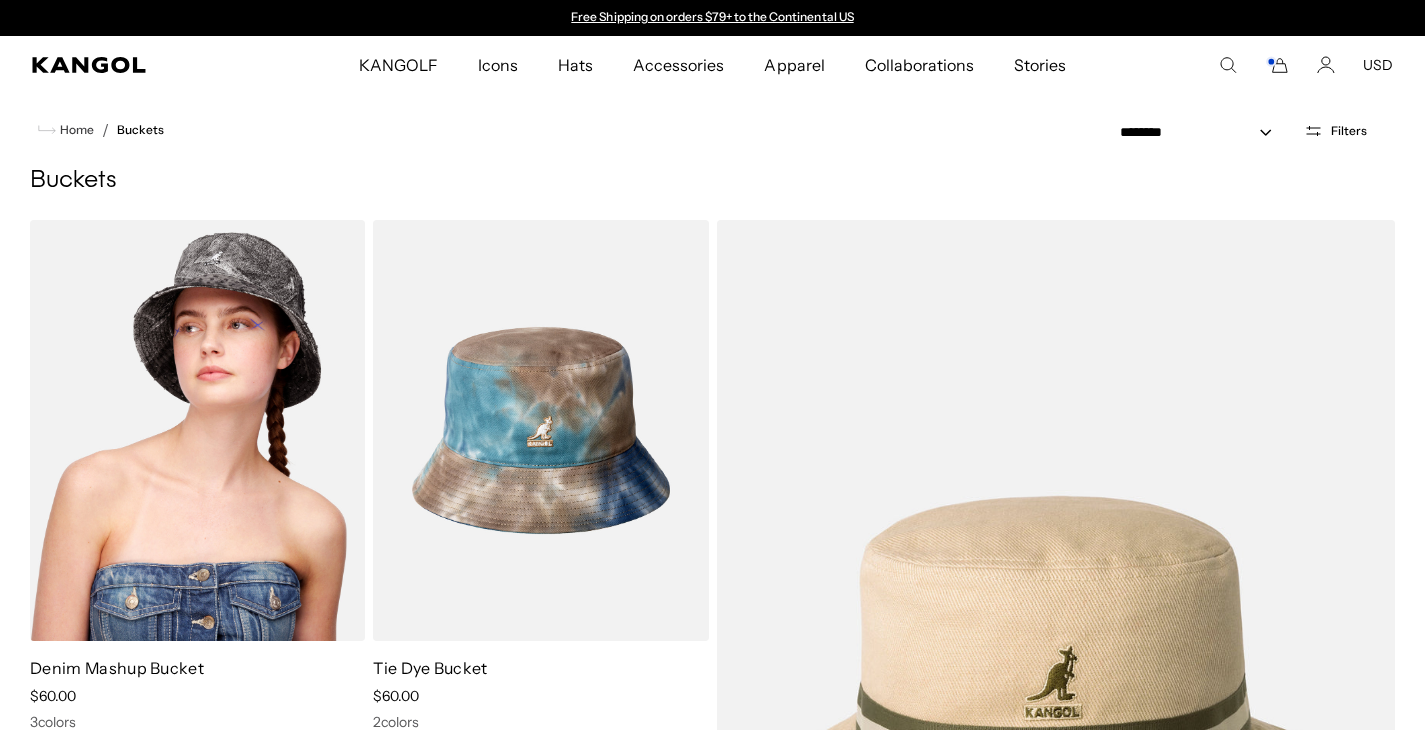 click at bounding box center (197, 430) 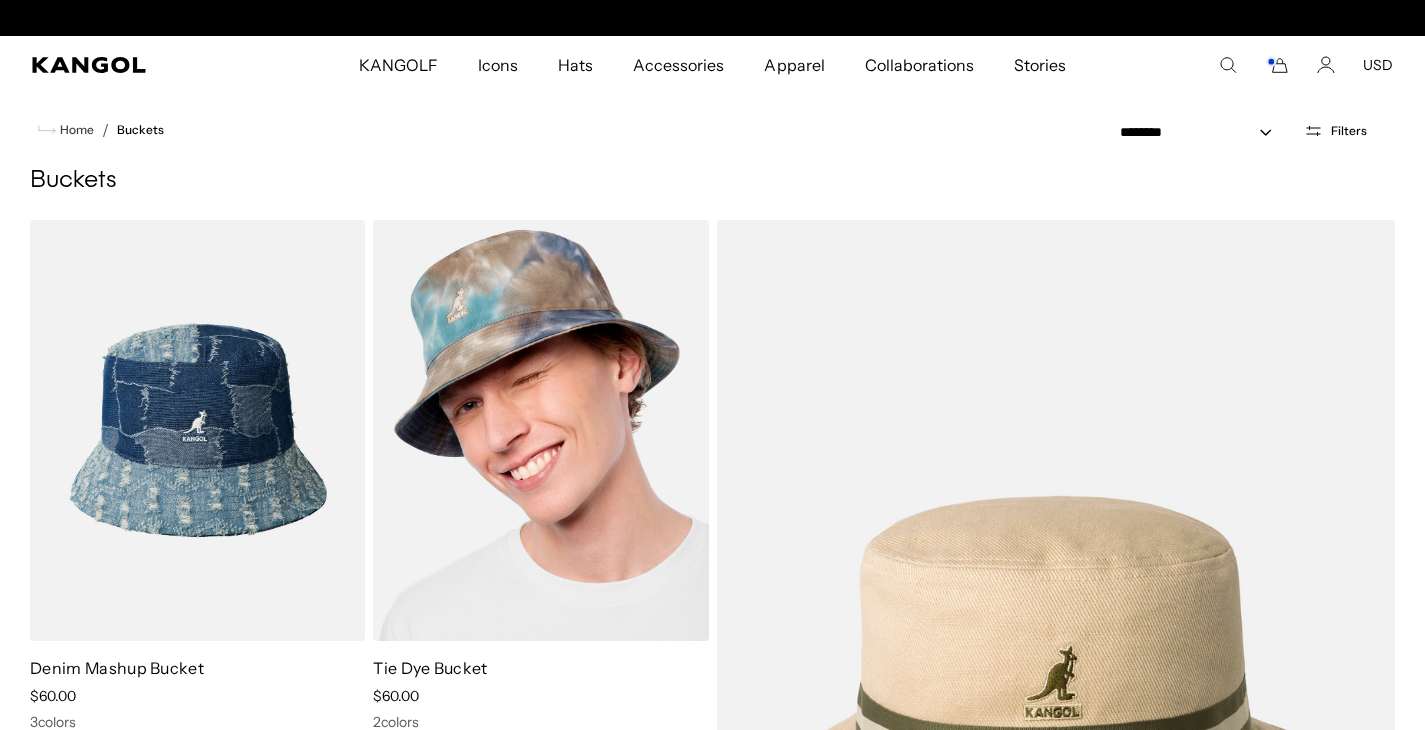 scroll, scrollTop: 0, scrollLeft: 412, axis: horizontal 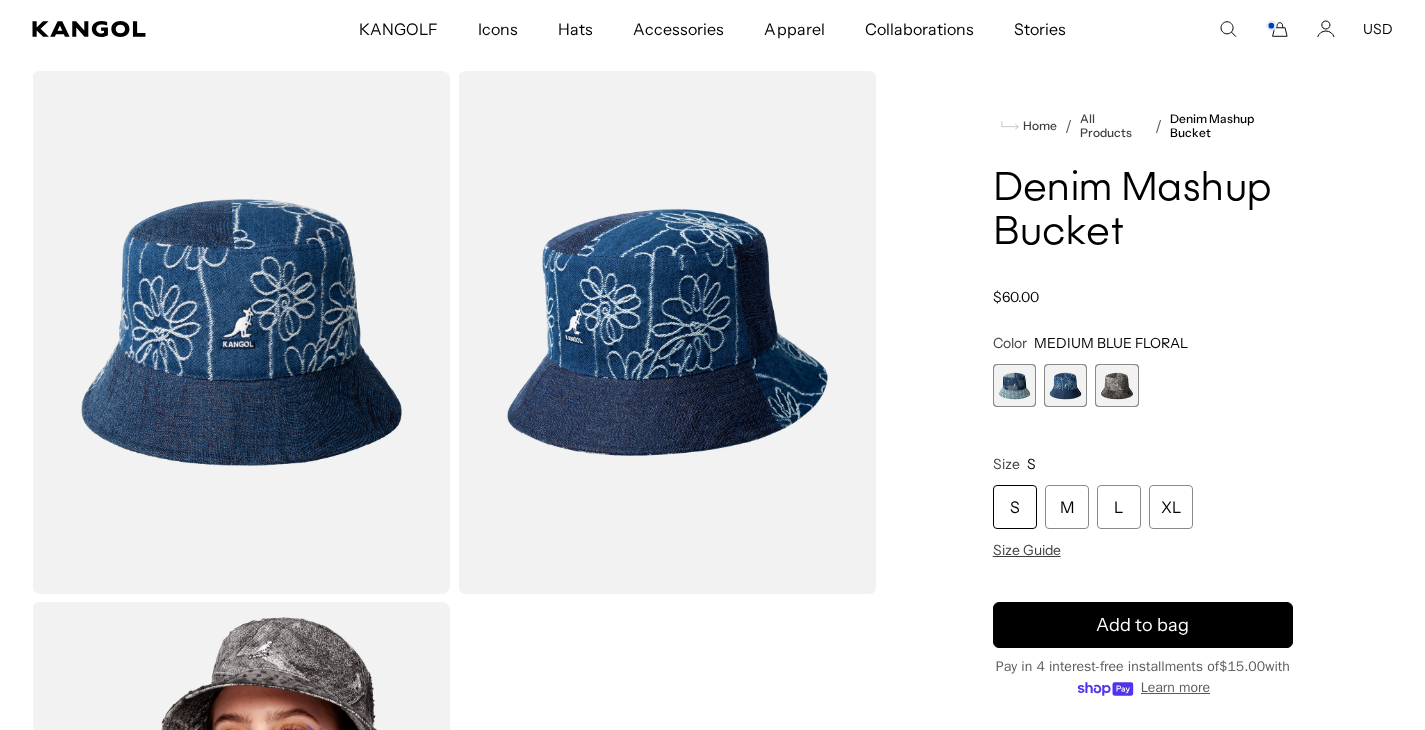click on "M" at bounding box center [1067, 507] 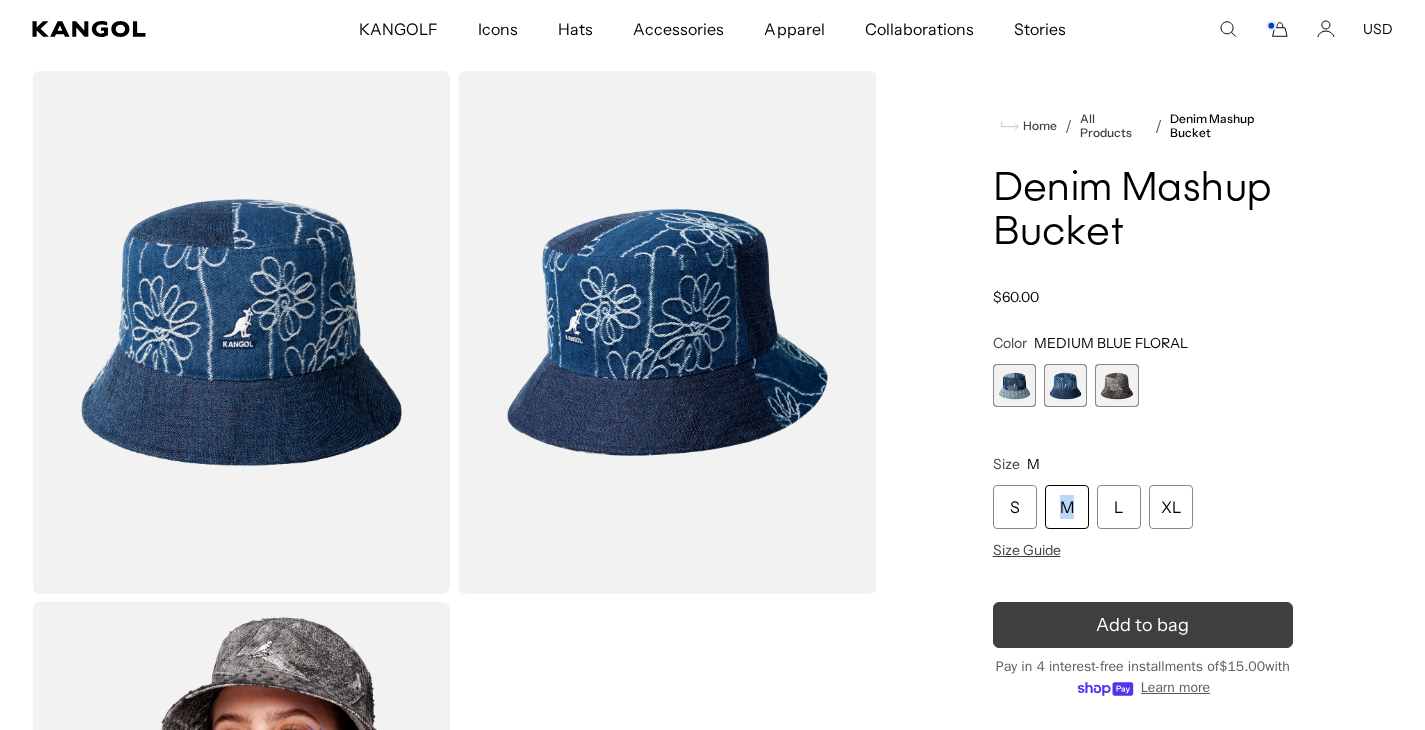 scroll, scrollTop: 0, scrollLeft: 412, axis: horizontal 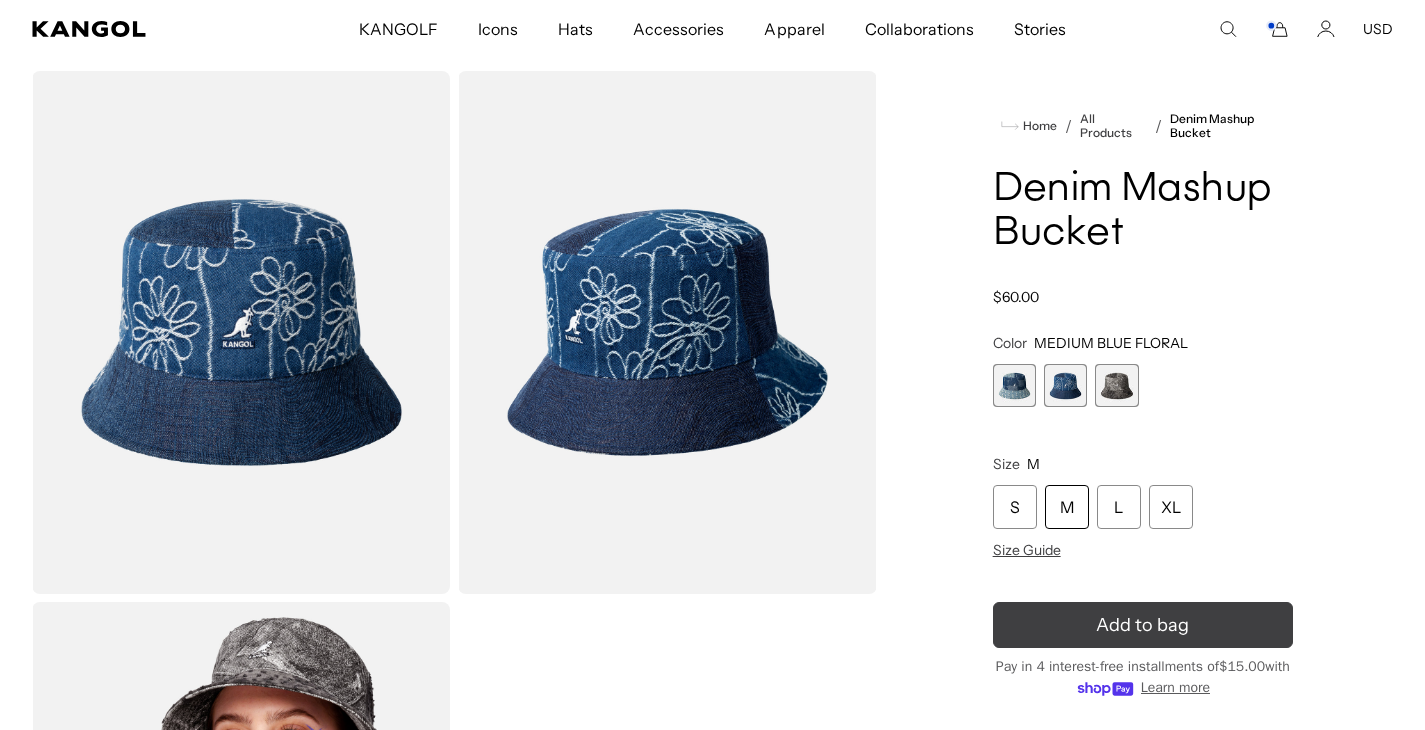 click on "Add to bag" at bounding box center (1142, 625) 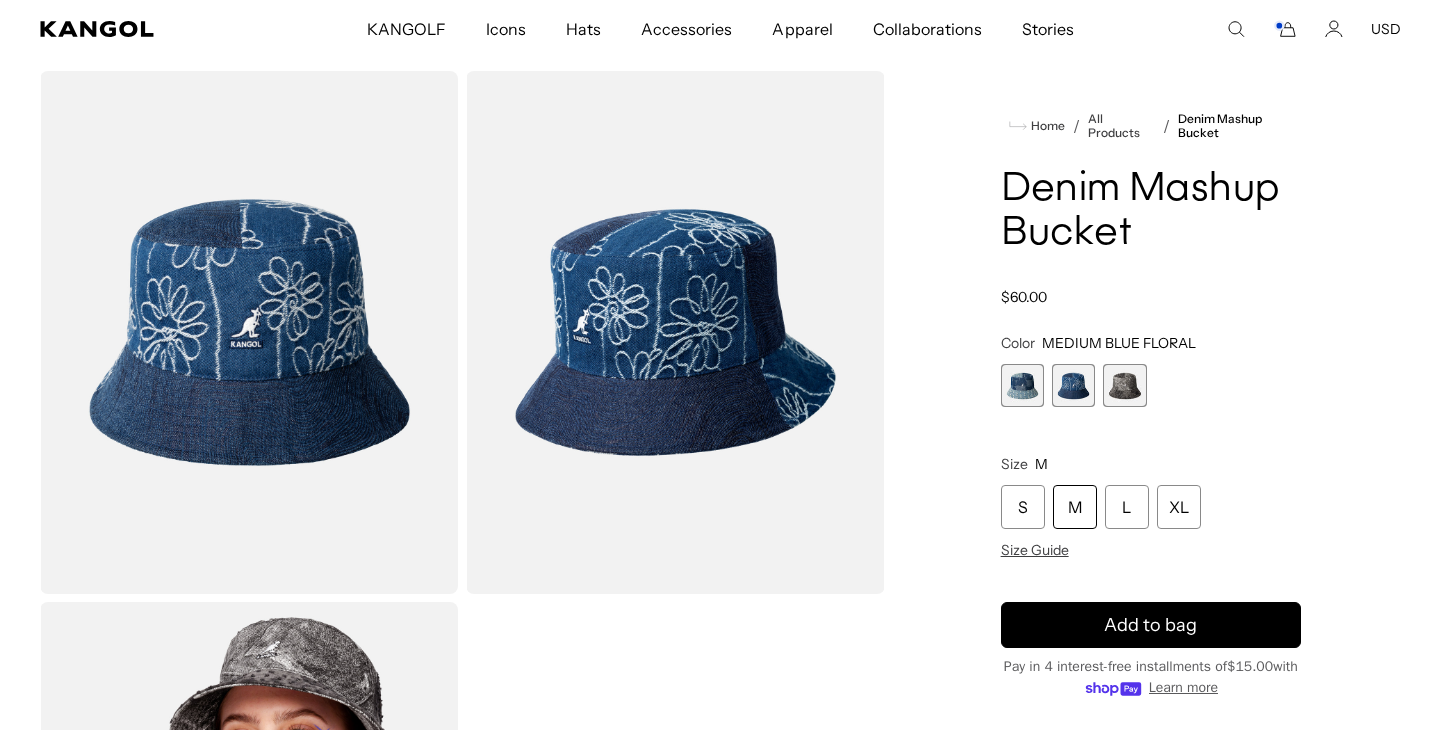 scroll, scrollTop: 0, scrollLeft: 0, axis: both 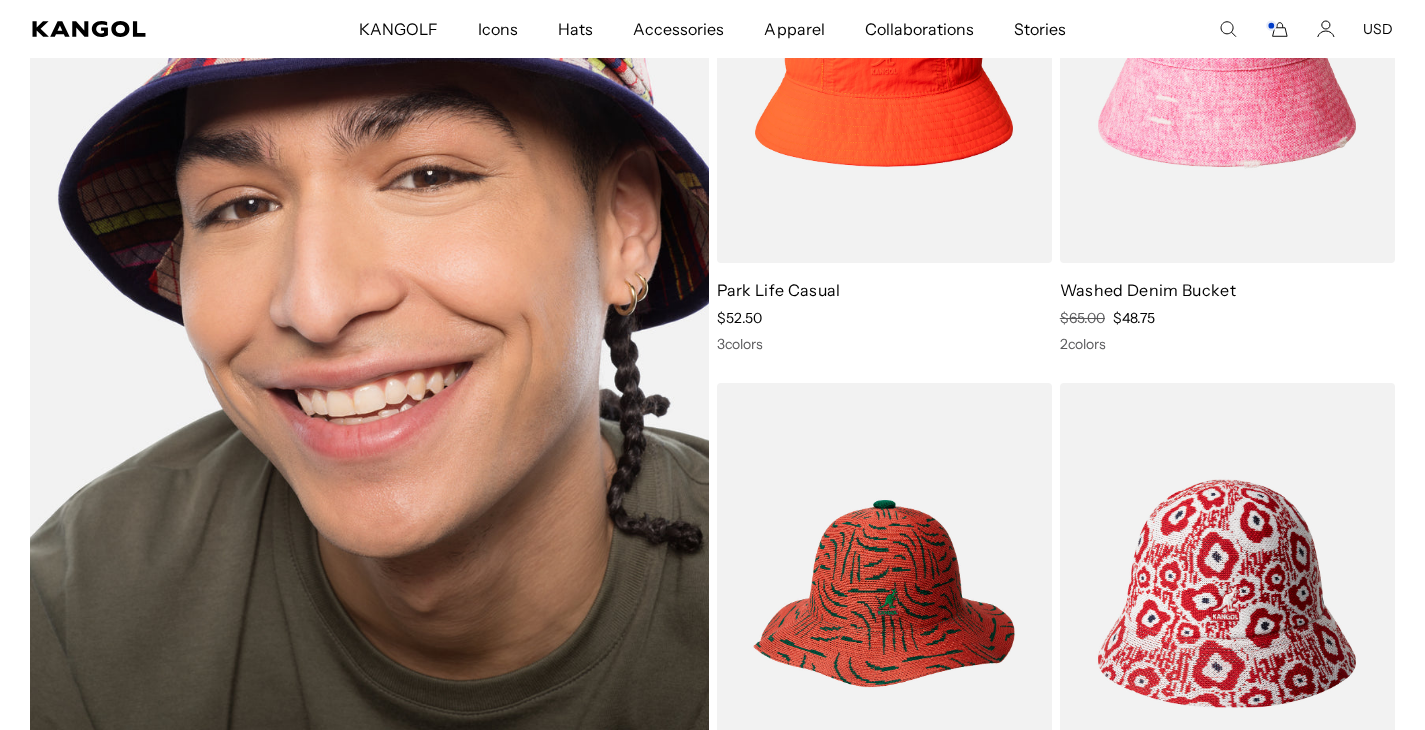 click at bounding box center [369, 336] 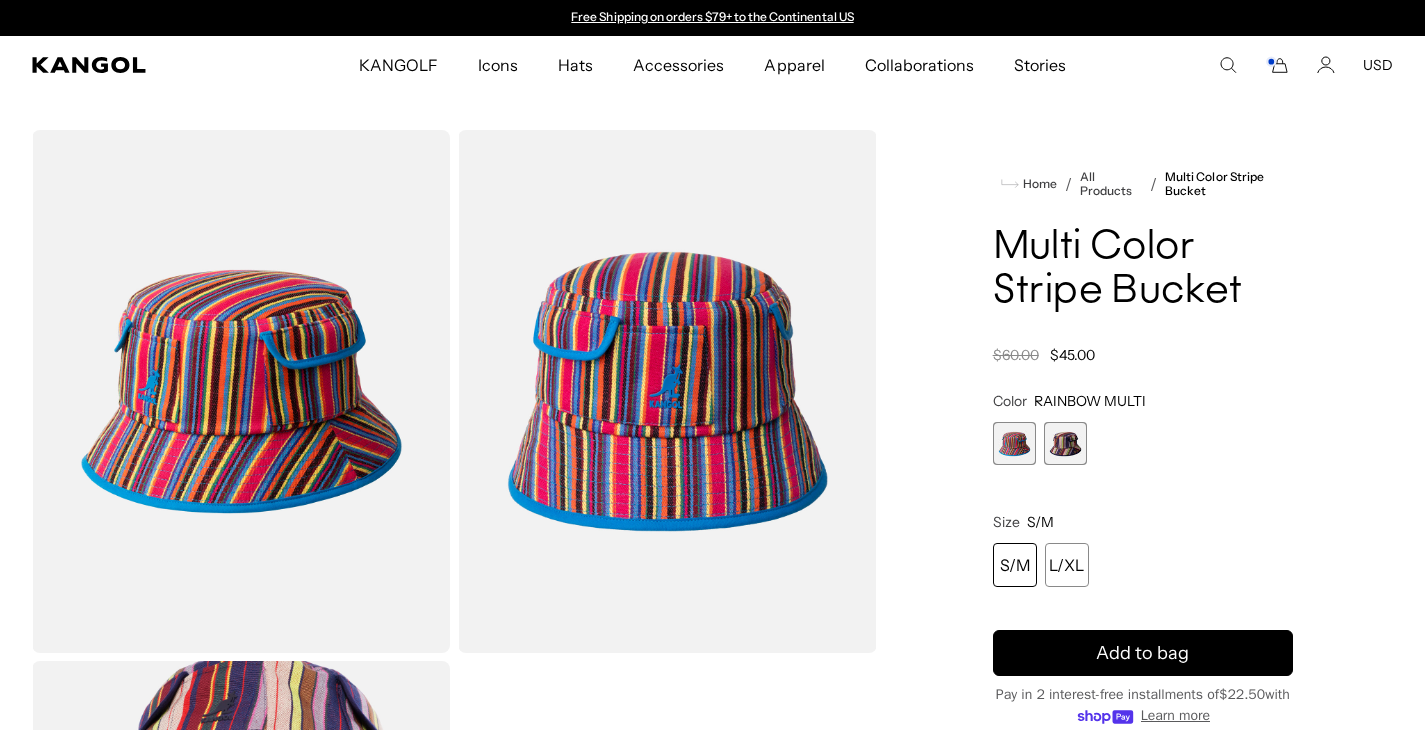 scroll, scrollTop: 0, scrollLeft: 0, axis: both 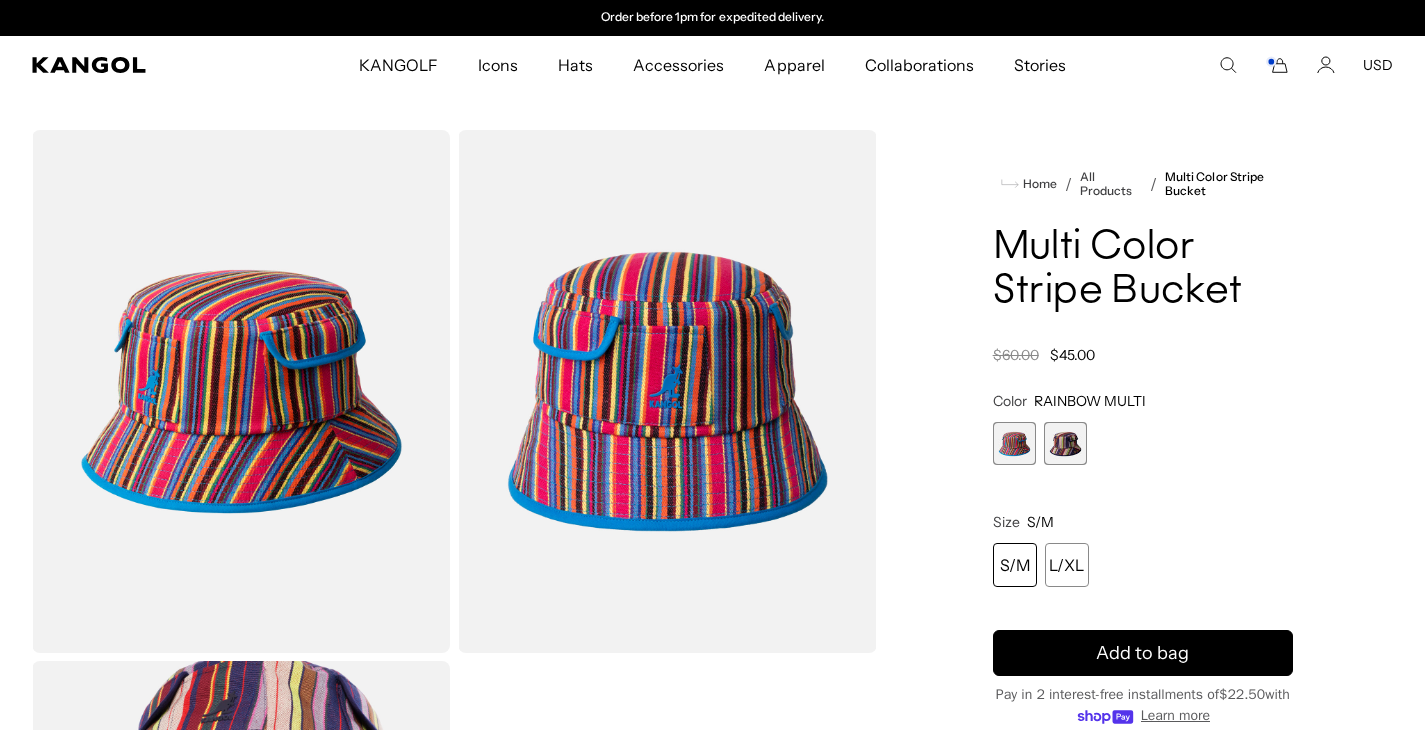 click at bounding box center (1014, 443) 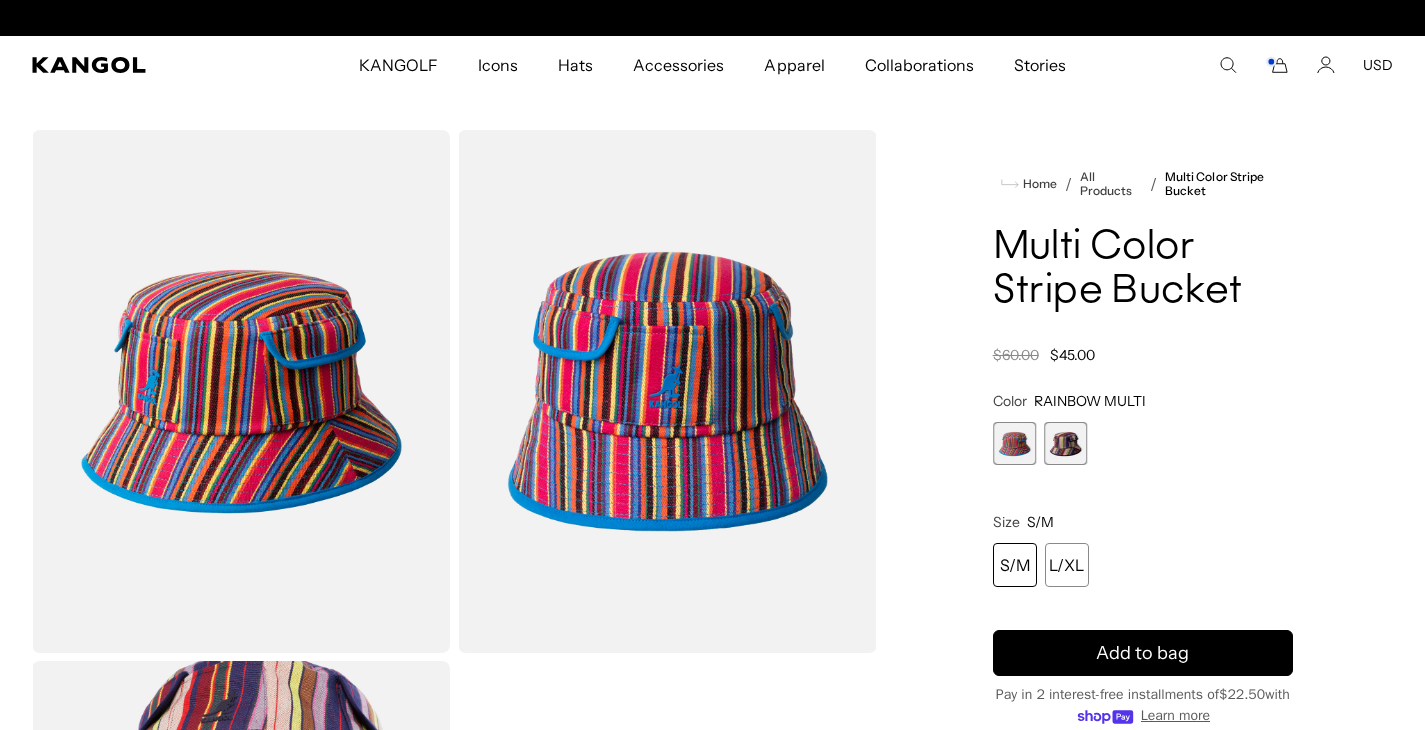 click at bounding box center [1065, 443] 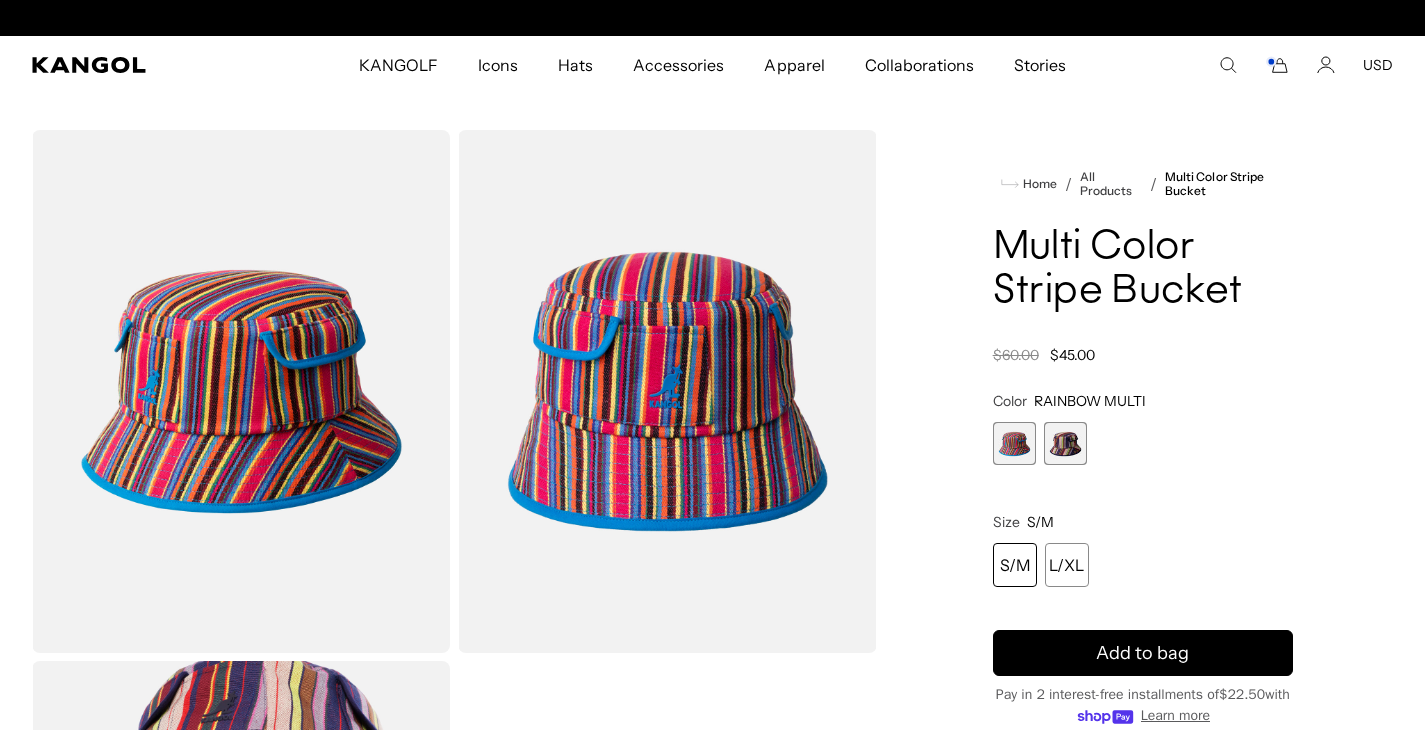 scroll, scrollTop: 0, scrollLeft: 412, axis: horizontal 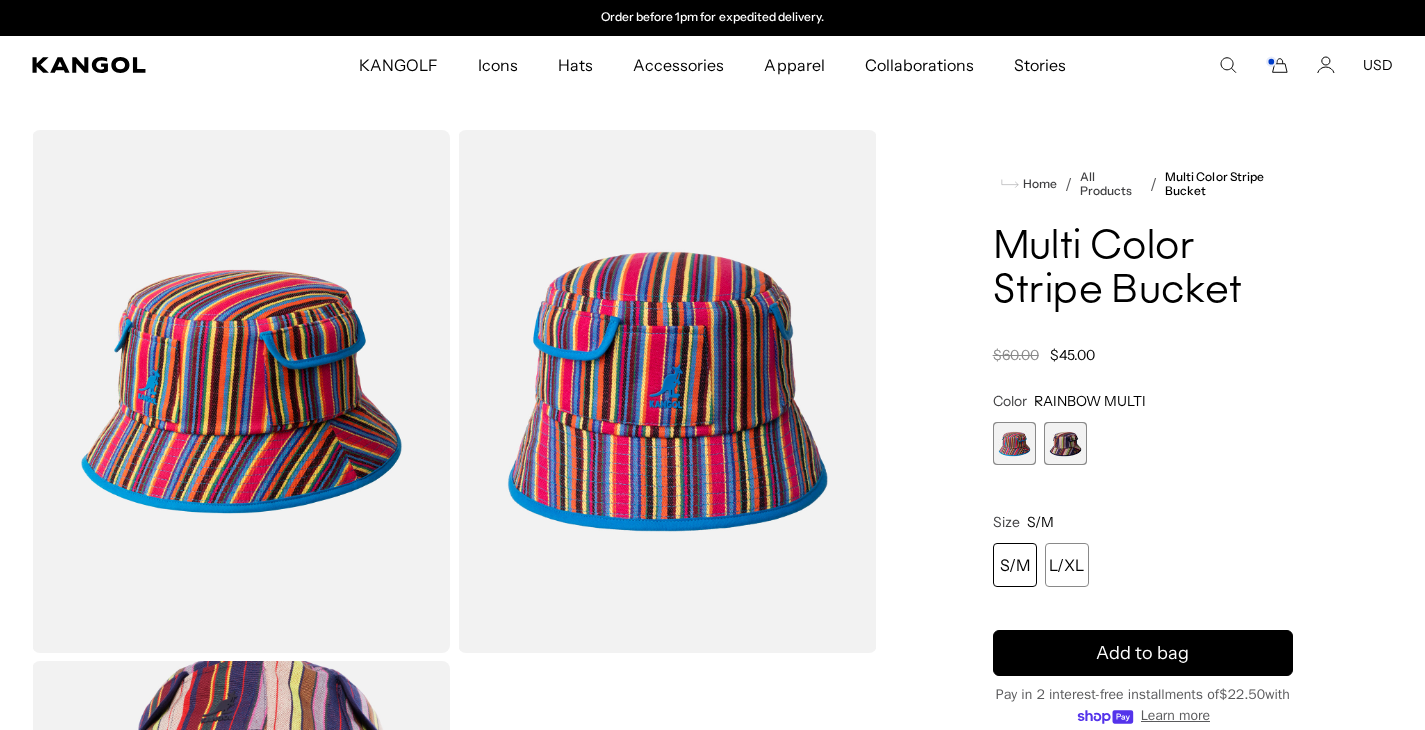 click at bounding box center [1065, 443] 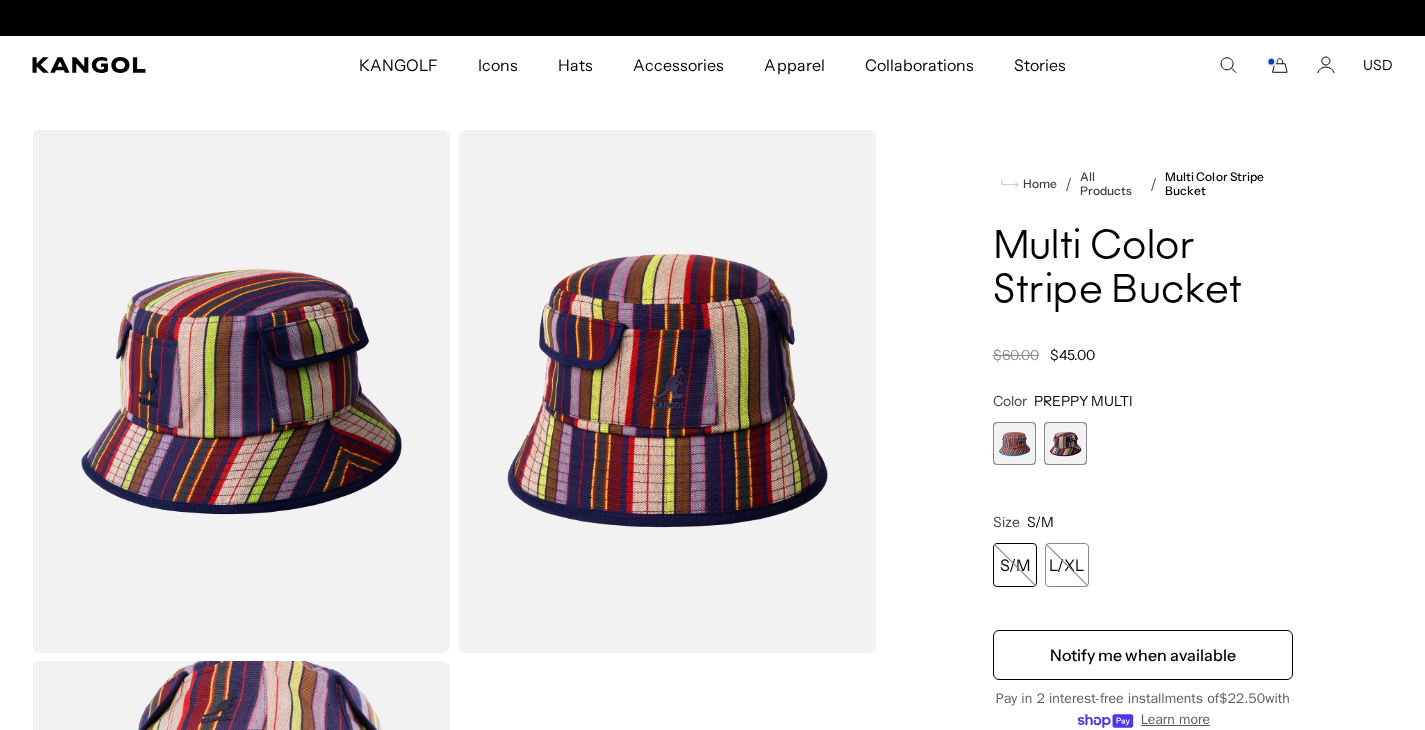 scroll, scrollTop: 0, scrollLeft: 0, axis: both 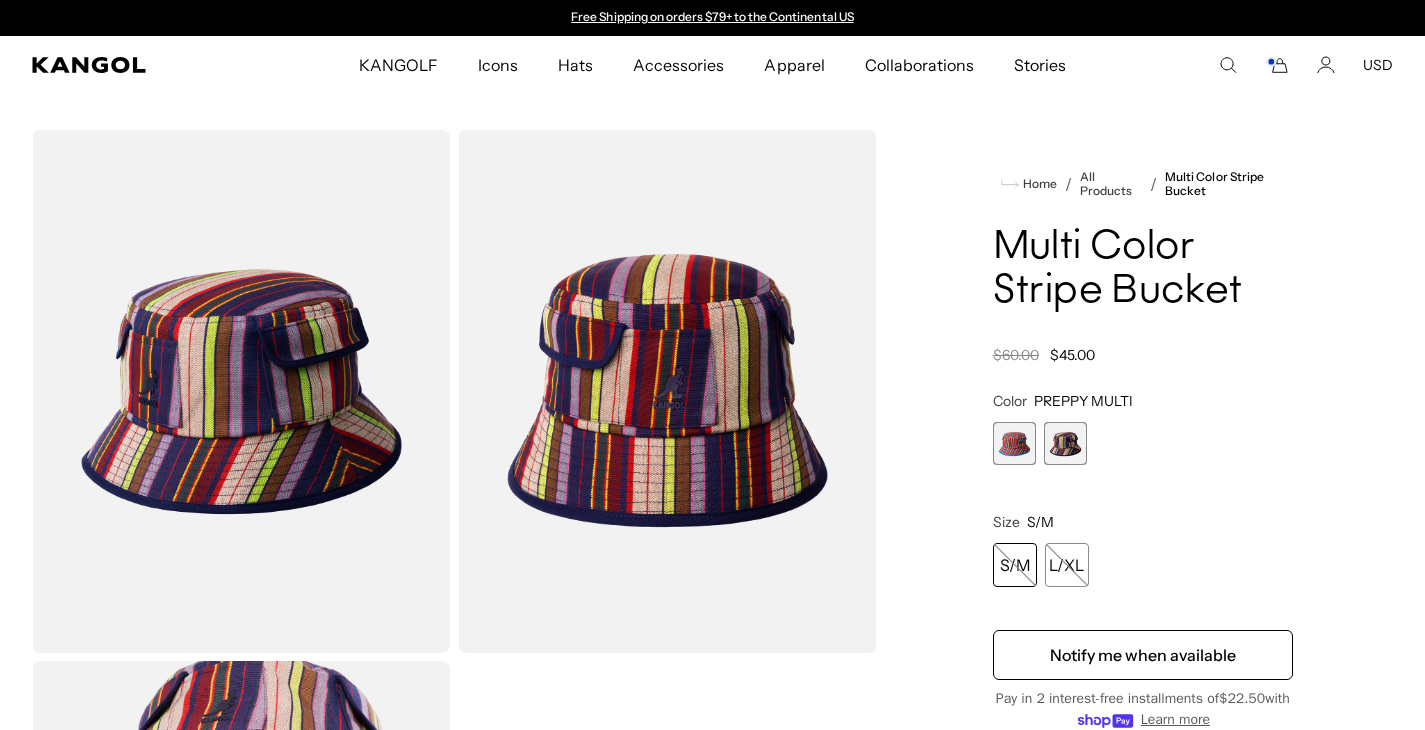 click at bounding box center (1014, 443) 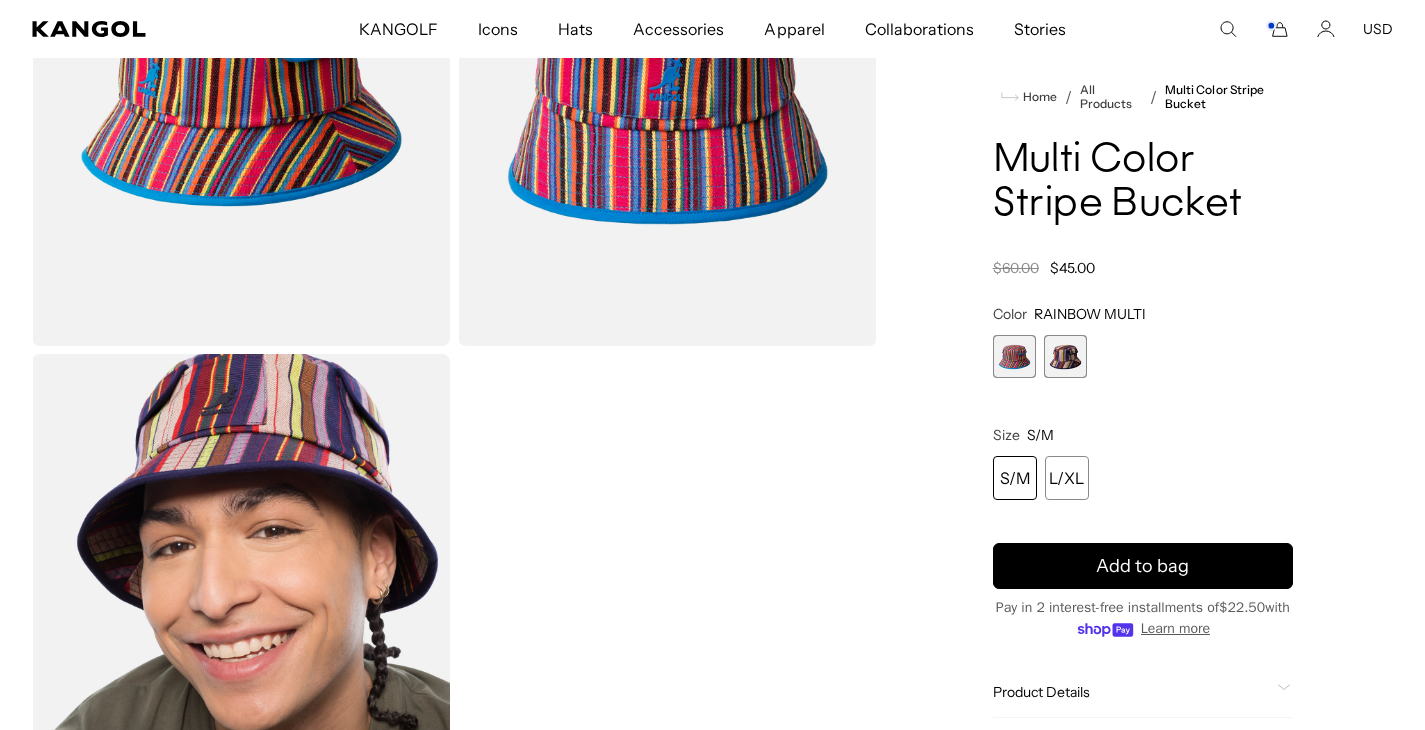 scroll, scrollTop: 216, scrollLeft: 0, axis: vertical 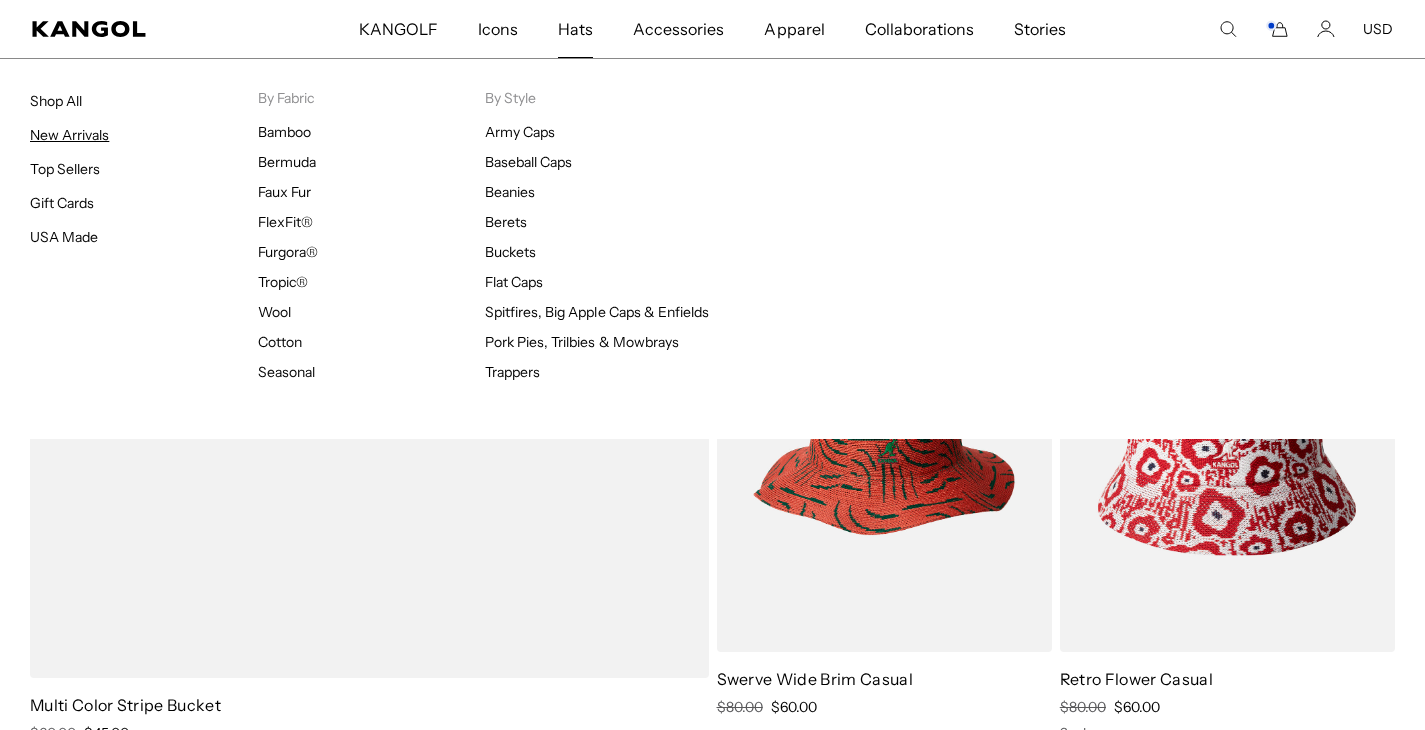 click on "New Arrivals" at bounding box center (69, 135) 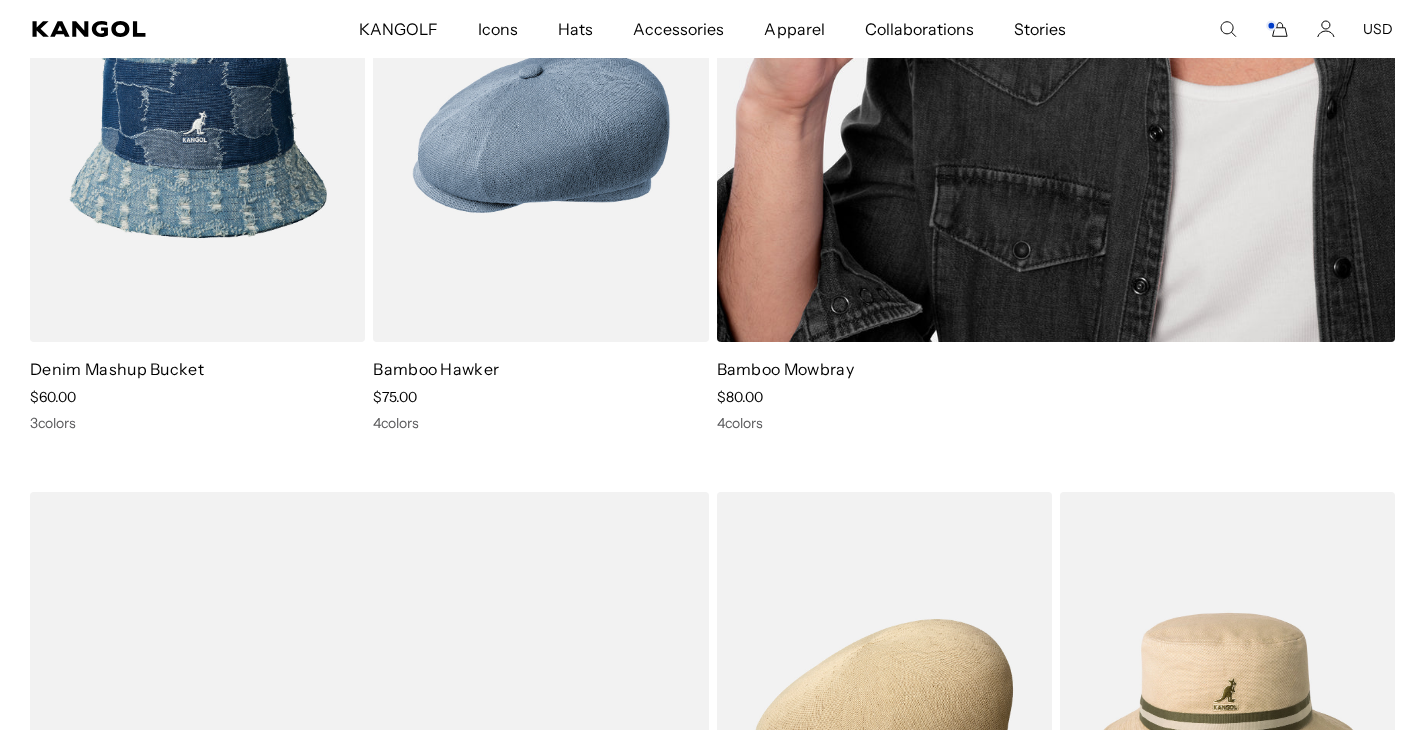 scroll, scrollTop: 828, scrollLeft: 0, axis: vertical 